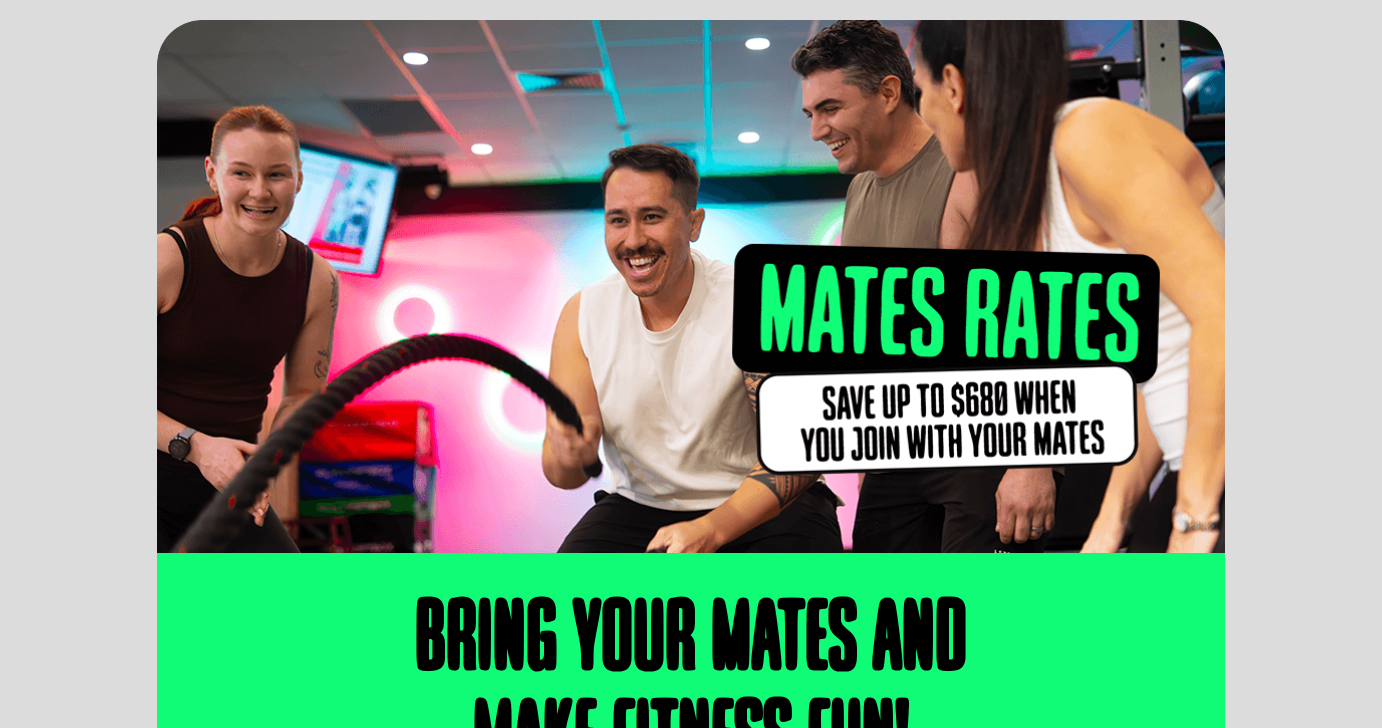 scroll, scrollTop: 142, scrollLeft: 0, axis: vertical 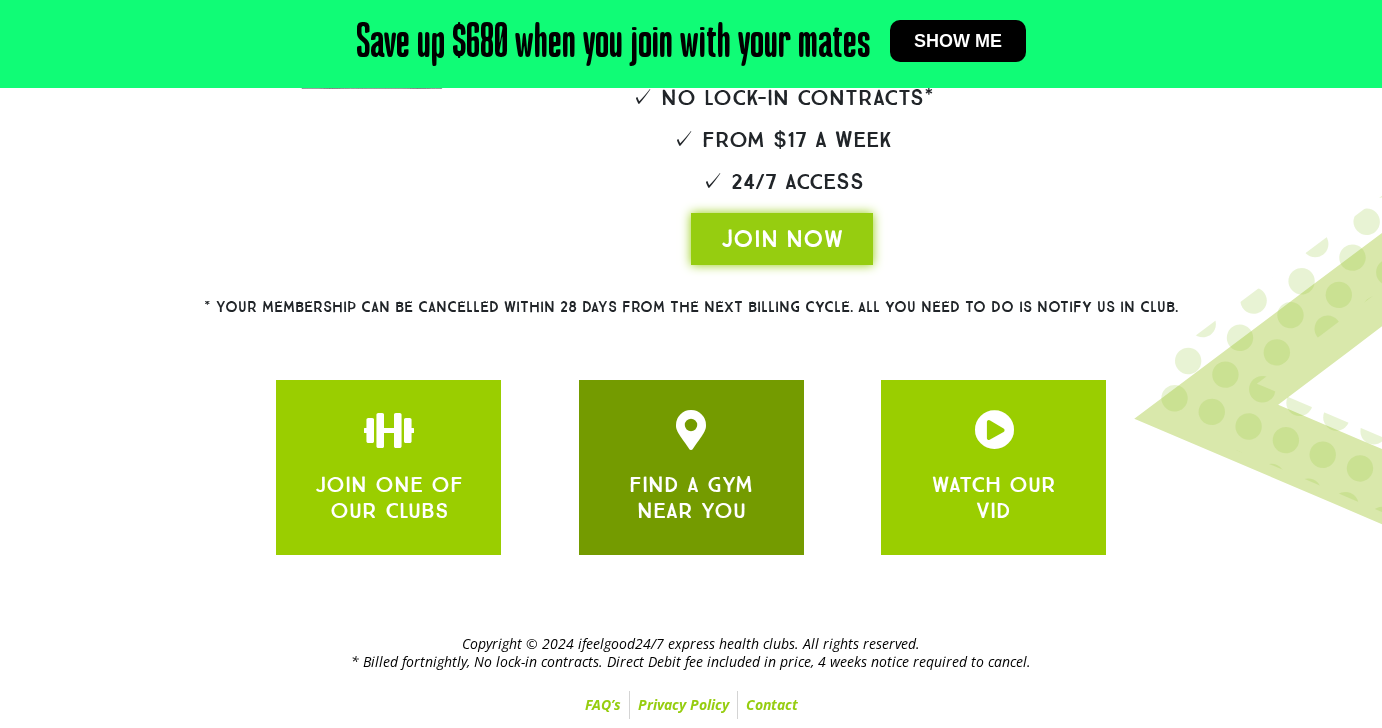 click on "FIND A GYM NEAR YOU" at bounding box center [691, 497] 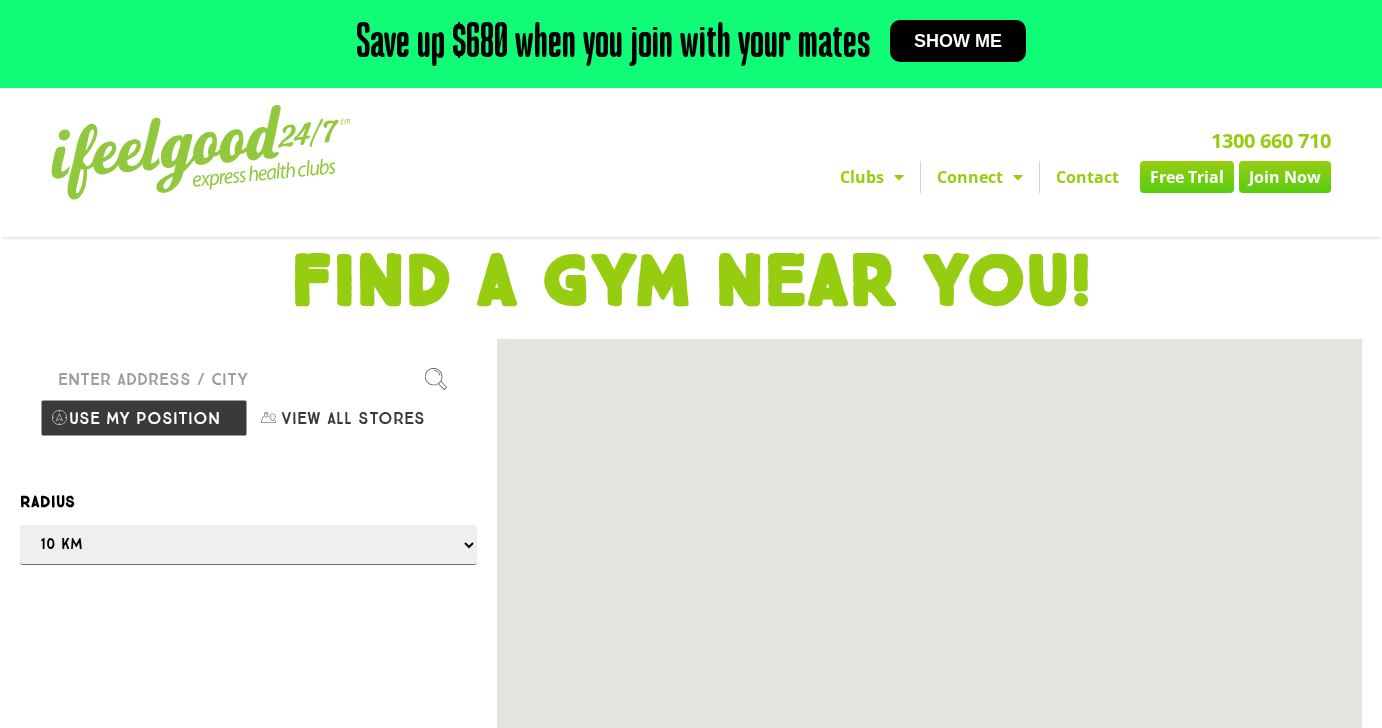 scroll, scrollTop: 0, scrollLeft: 0, axis: both 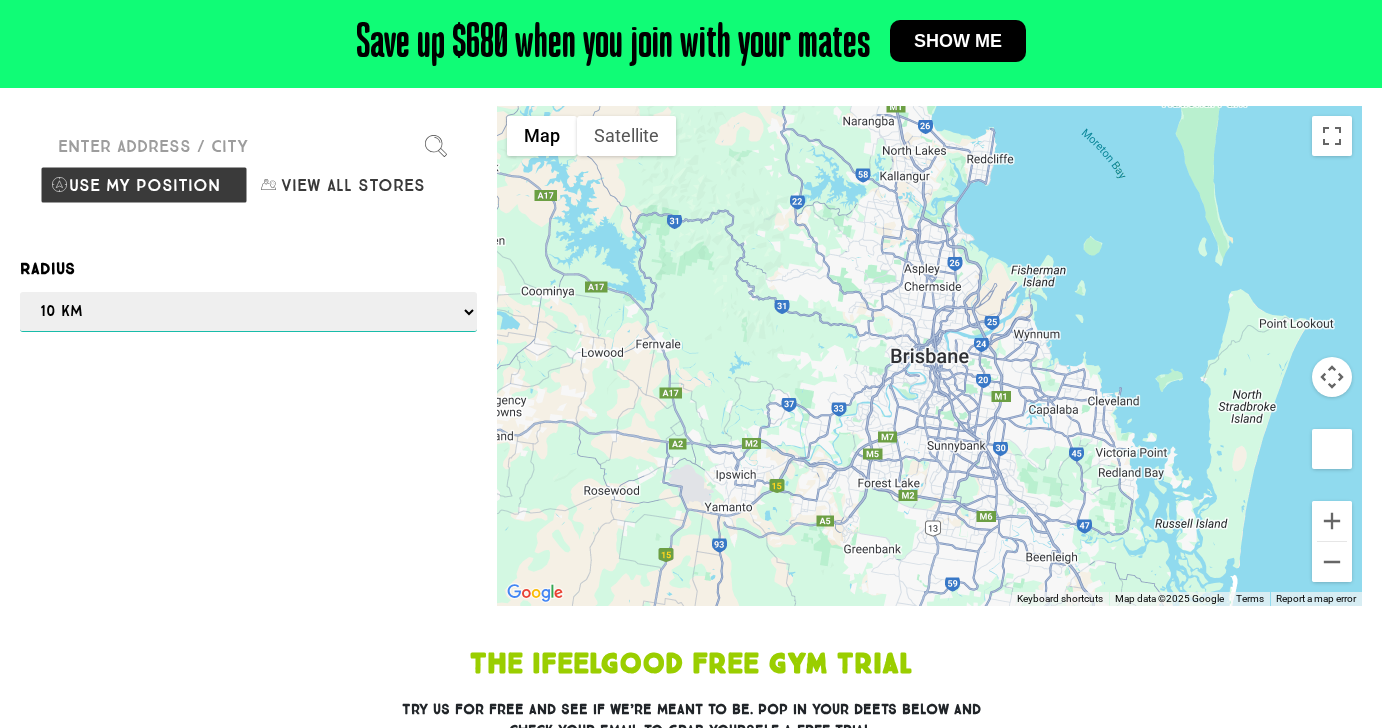 click on "Any
1 km
5 km
10 km
50 km
100 km
500 km" at bounding box center (248, 312) 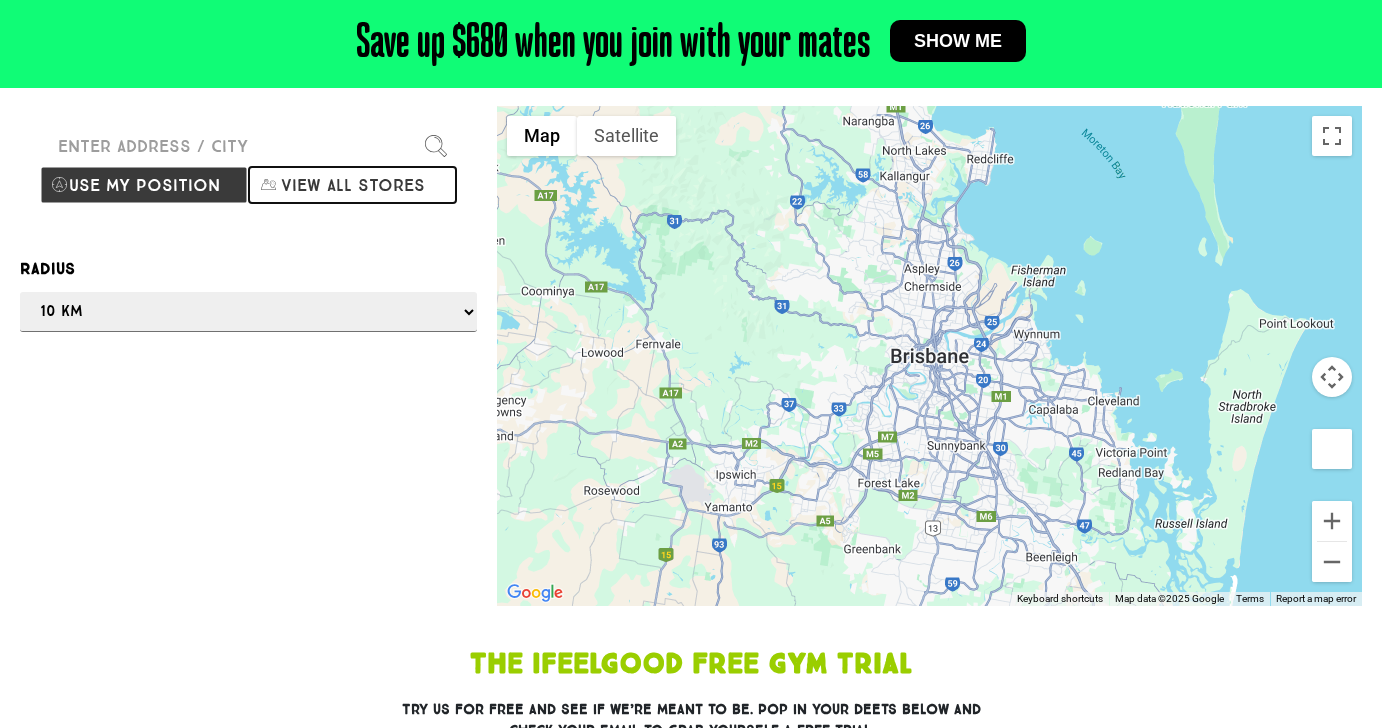 click on "View all stores" at bounding box center (352, 185) 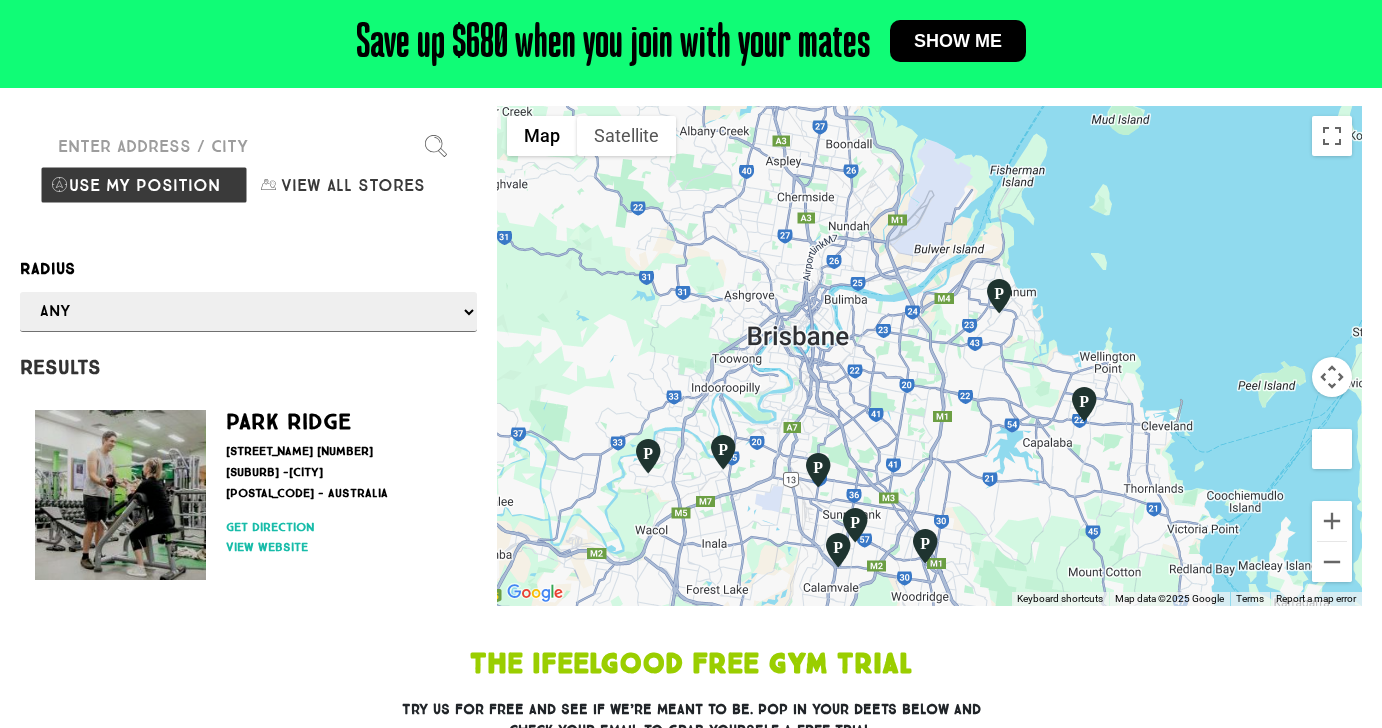 drag, startPoint x: 1012, startPoint y: 288, endPoint x: 1048, endPoint y: 463, distance: 178.66449 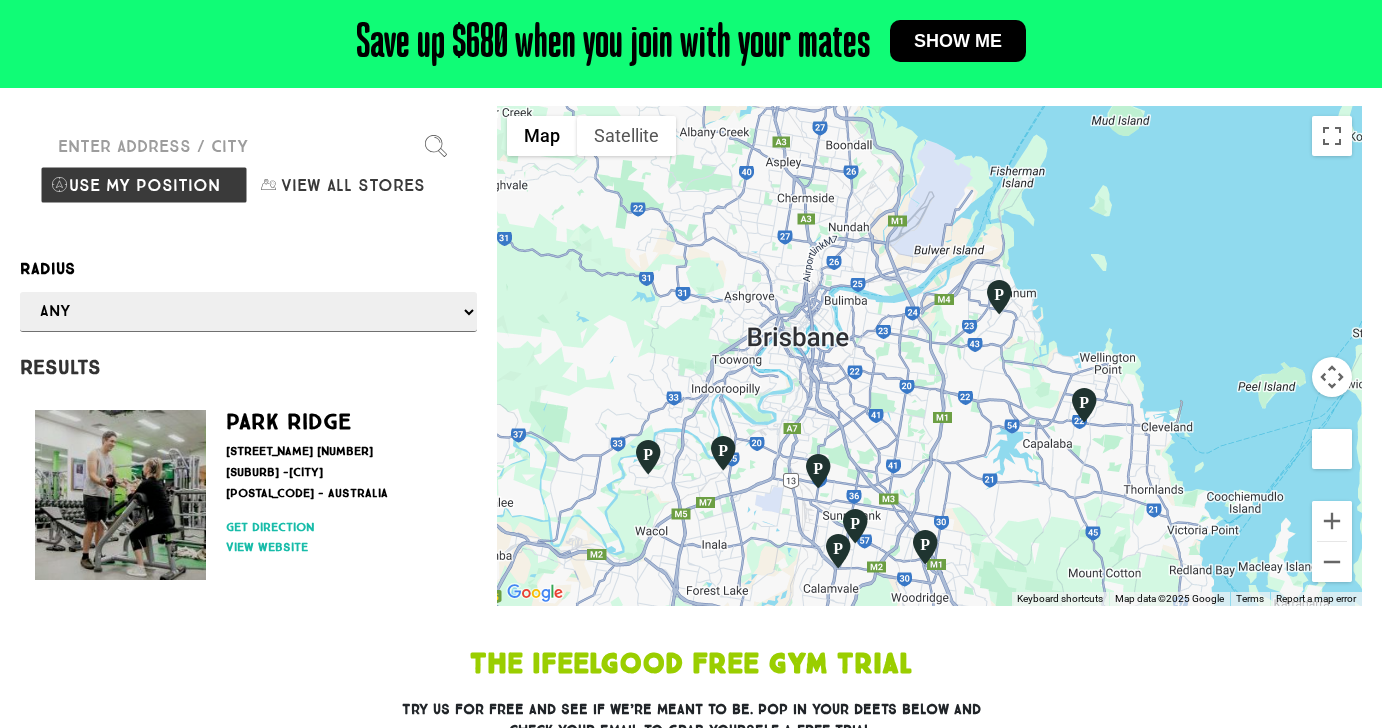 click at bounding box center [648, 457] 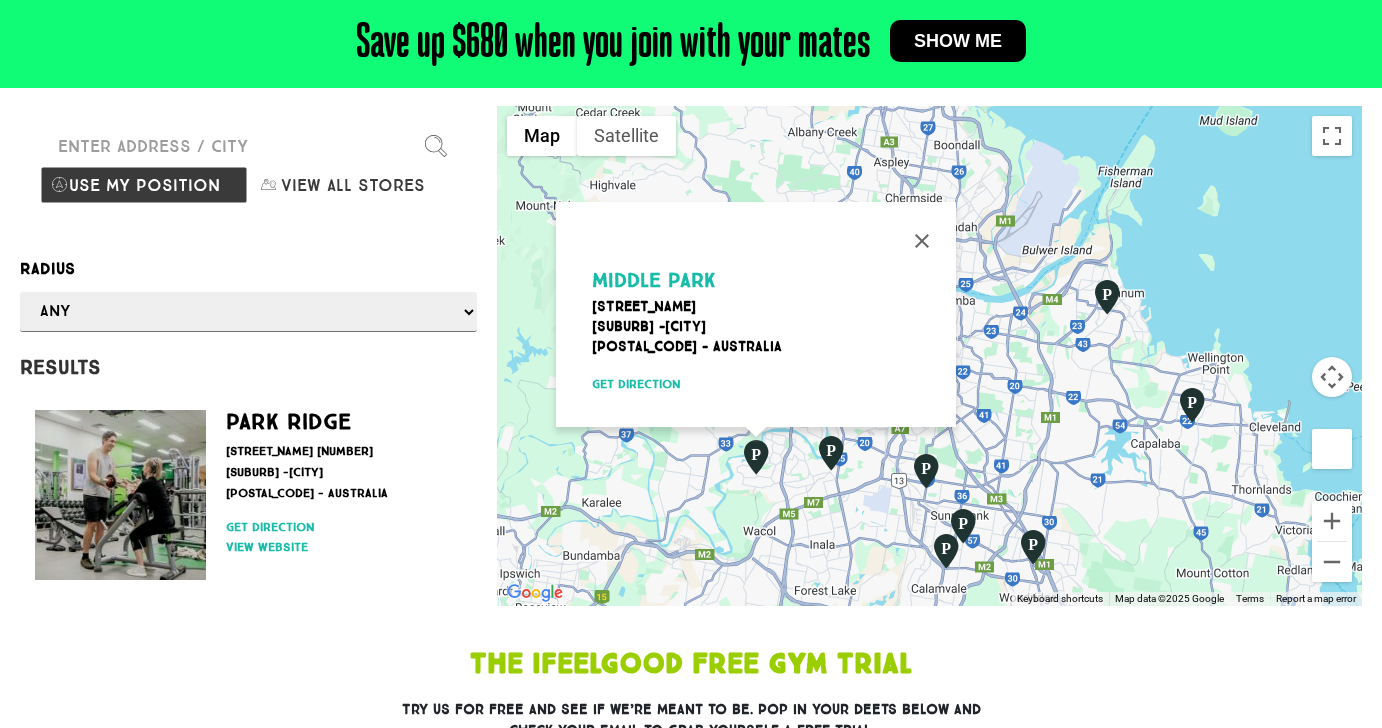 click at bounding box center [831, 453] 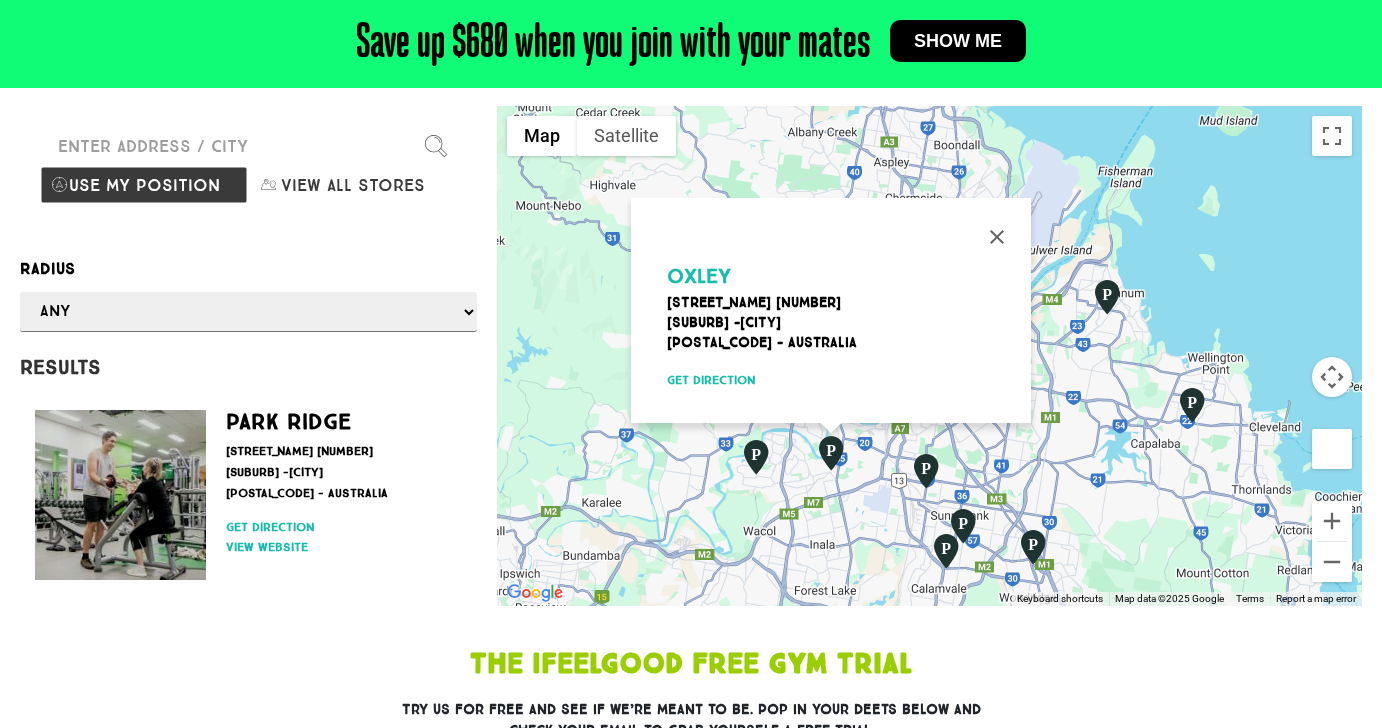 click at bounding box center (1107, 297) 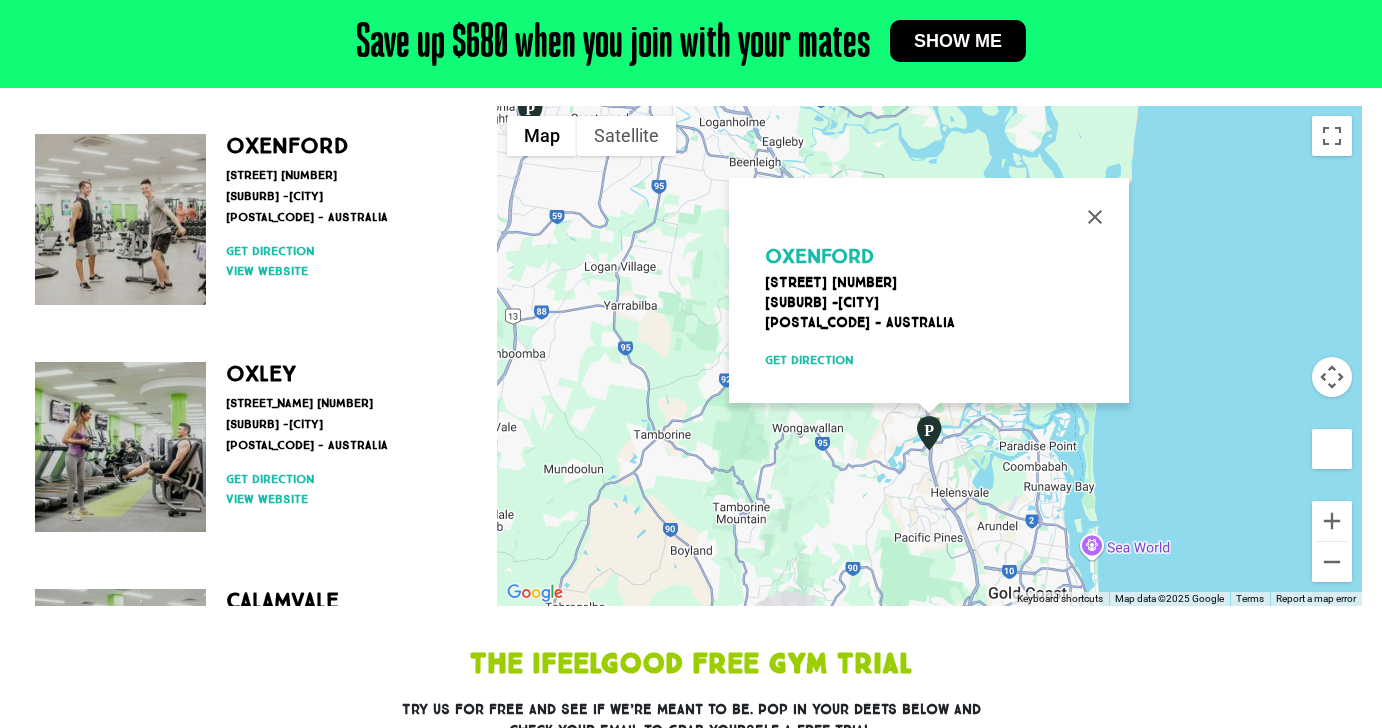 scroll, scrollTop: 939, scrollLeft: 0, axis: vertical 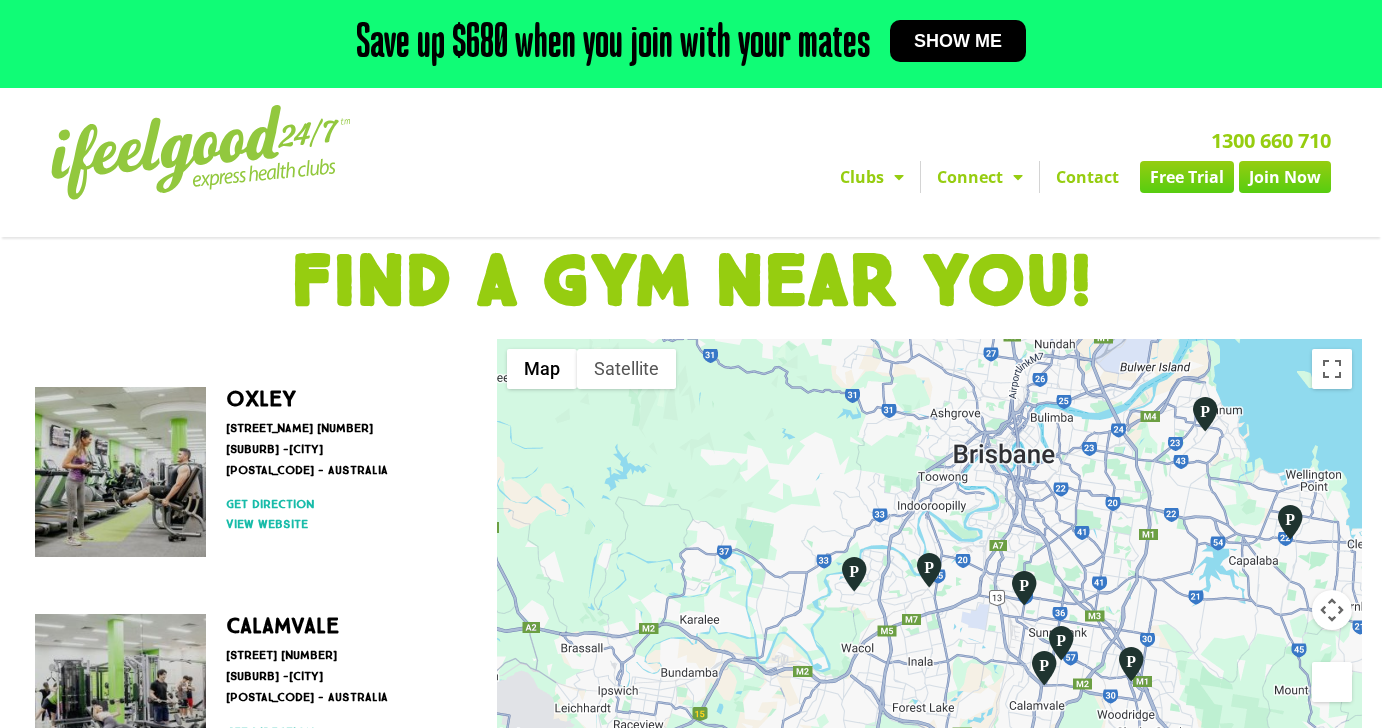 click at bounding box center [201, 152] 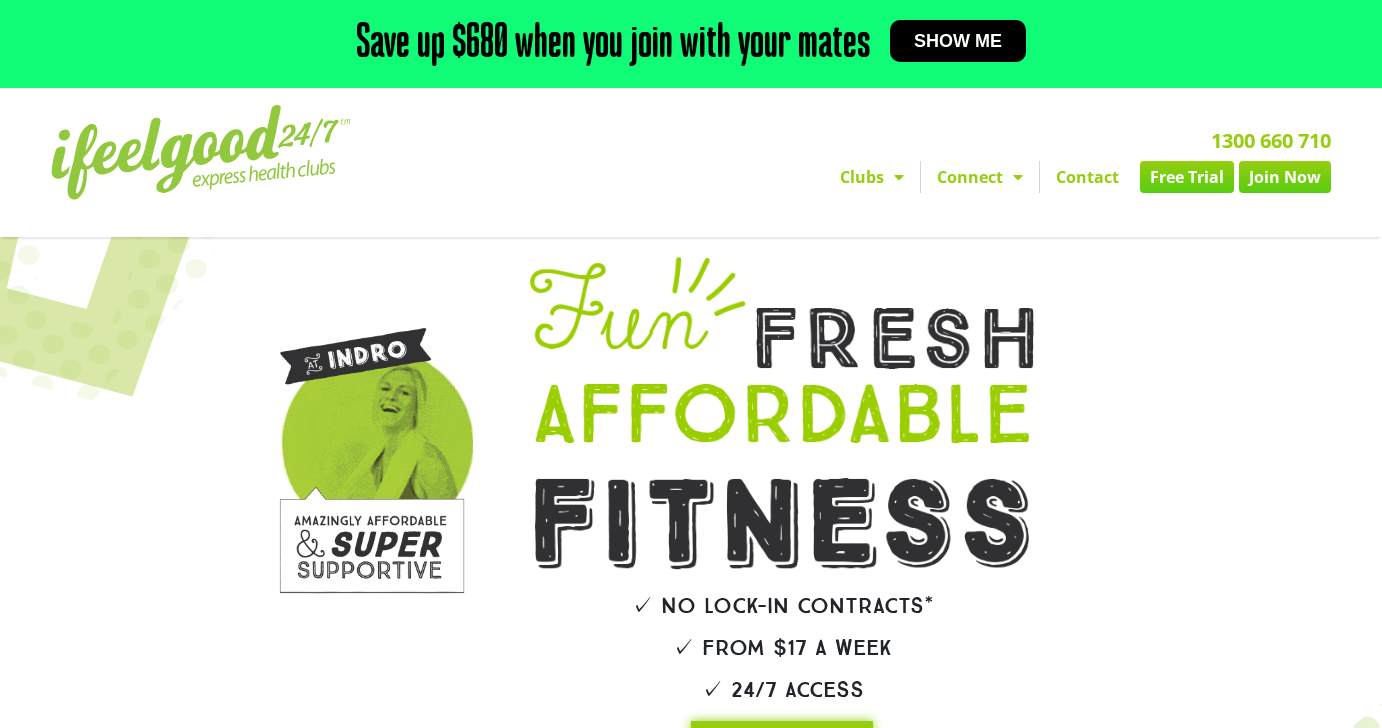 scroll, scrollTop: 508, scrollLeft: 0, axis: vertical 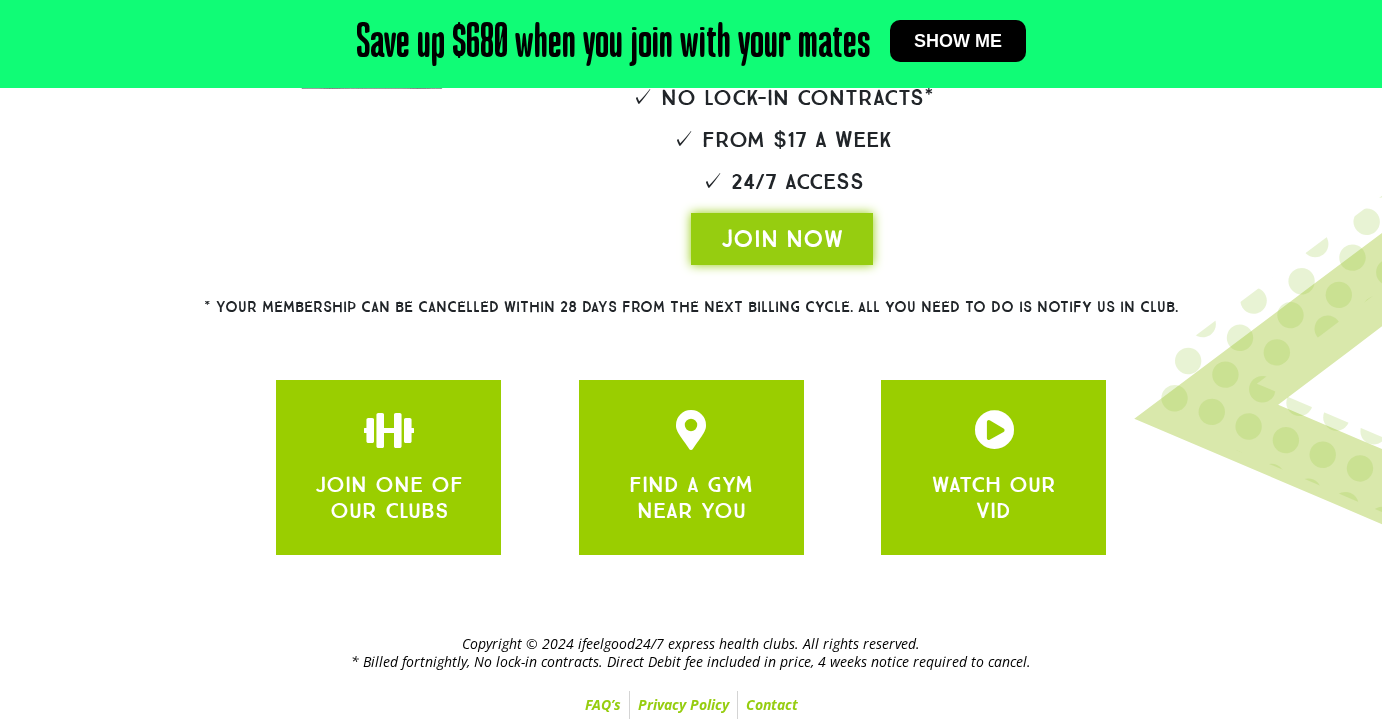 click on "FAQ’s" 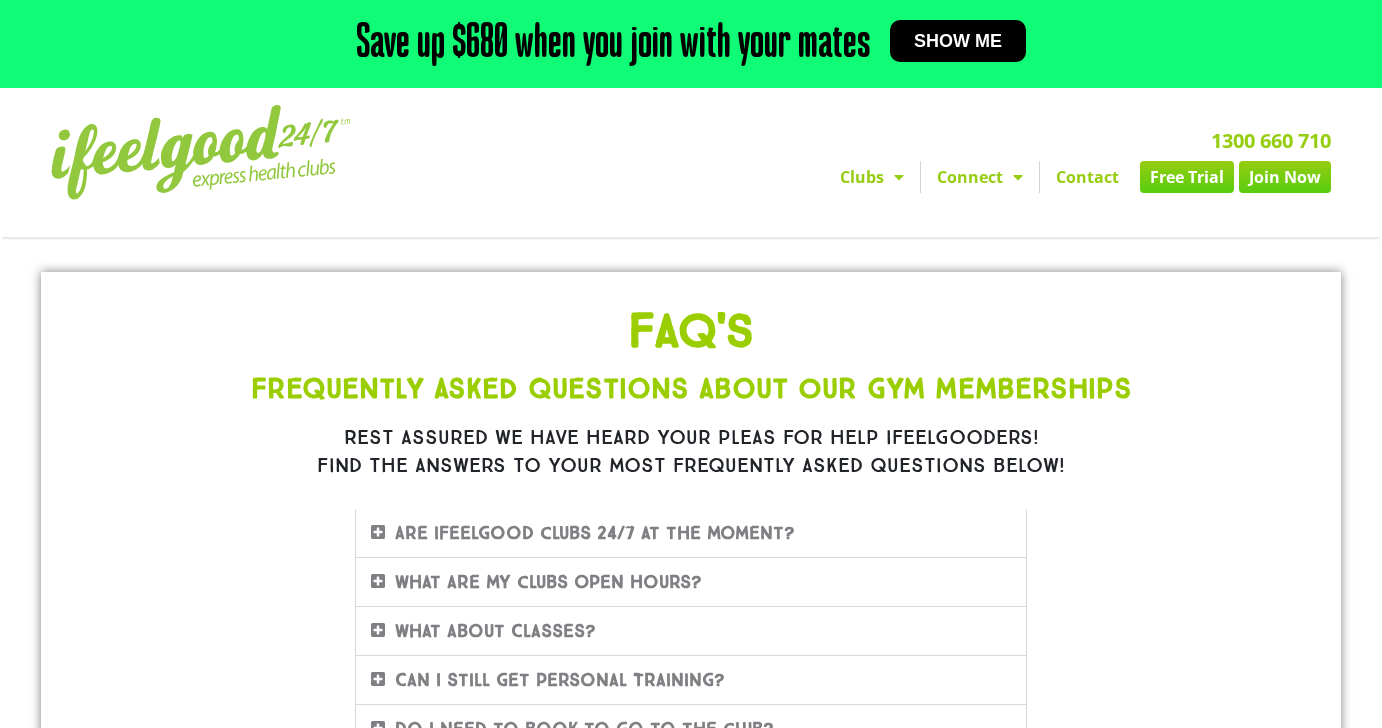 scroll, scrollTop: 99, scrollLeft: 0, axis: vertical 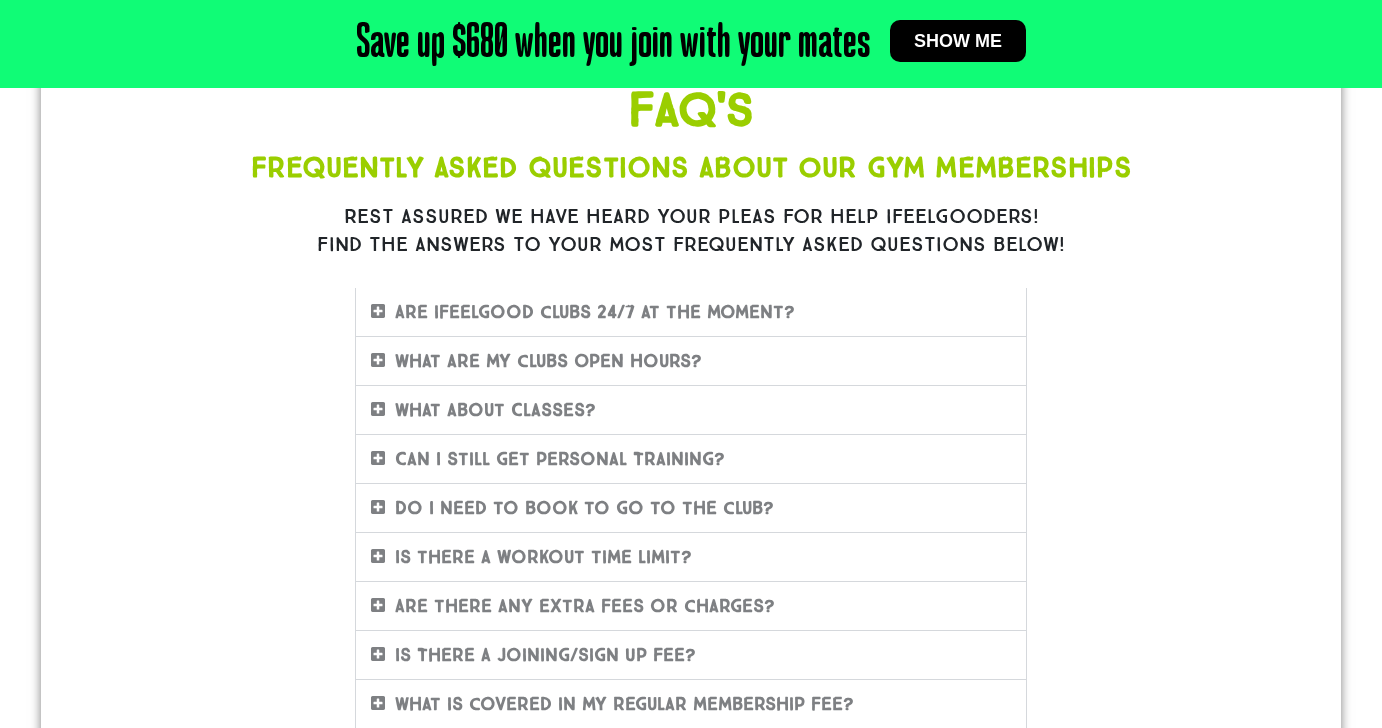 click on "Are ifeelgood clubs 24/7 at the moment?" at bounding box center [595, 312] 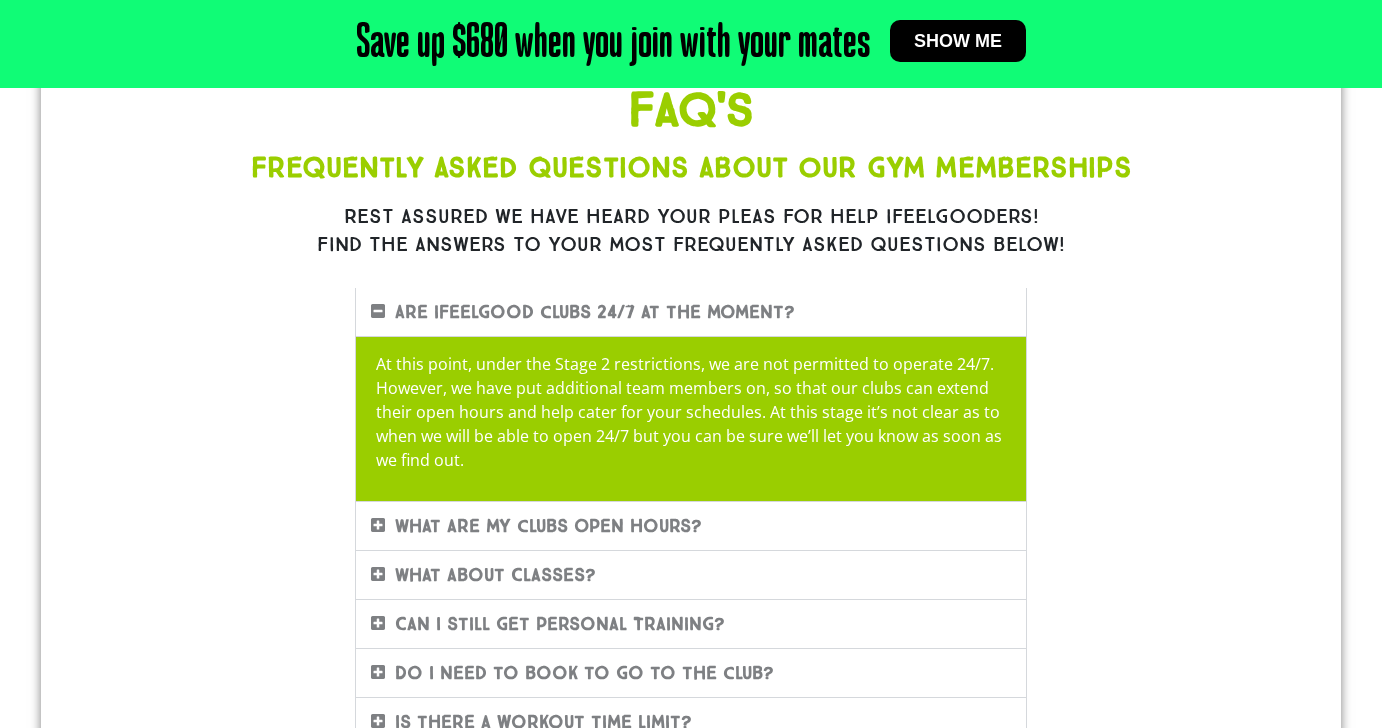 click on "Are ifeelgood clubs 24/7 at the moment?" at bounding box center (595, 312) 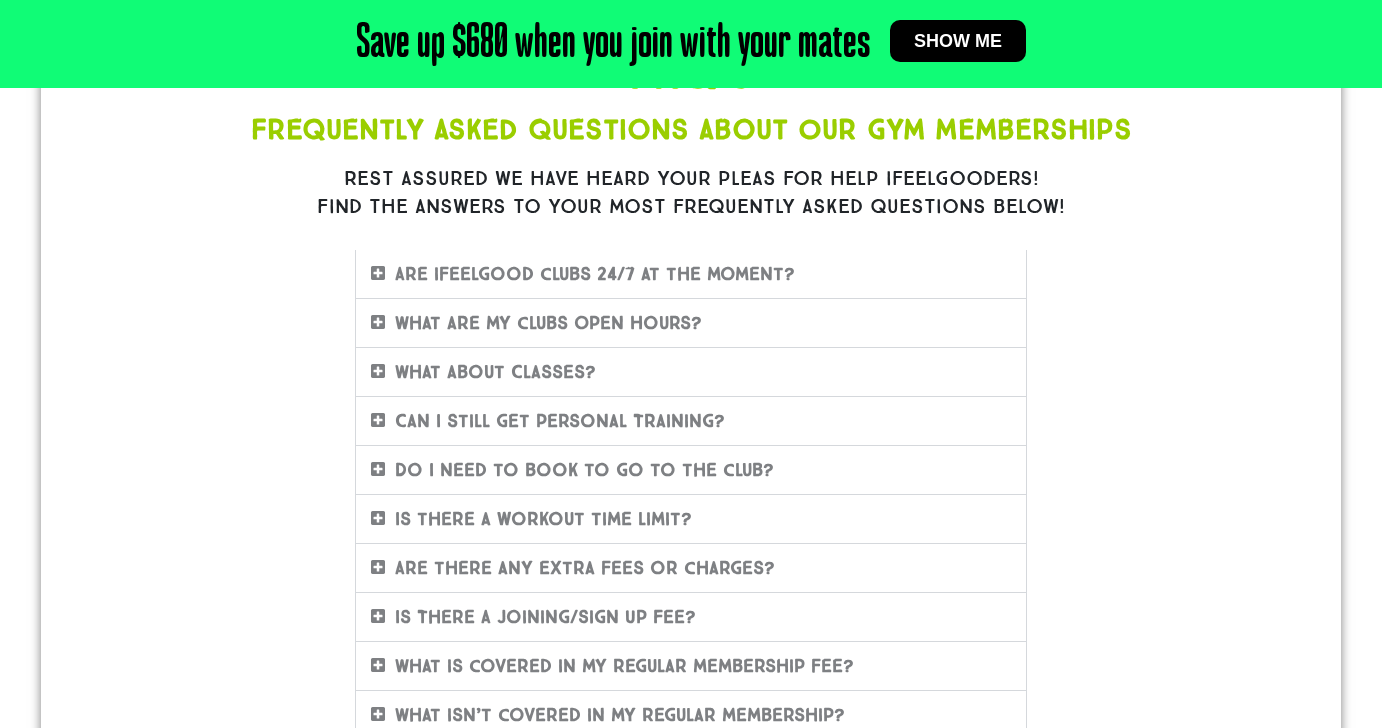 scroll, scrollTop: 0, scrollLeft: 0, axis: both 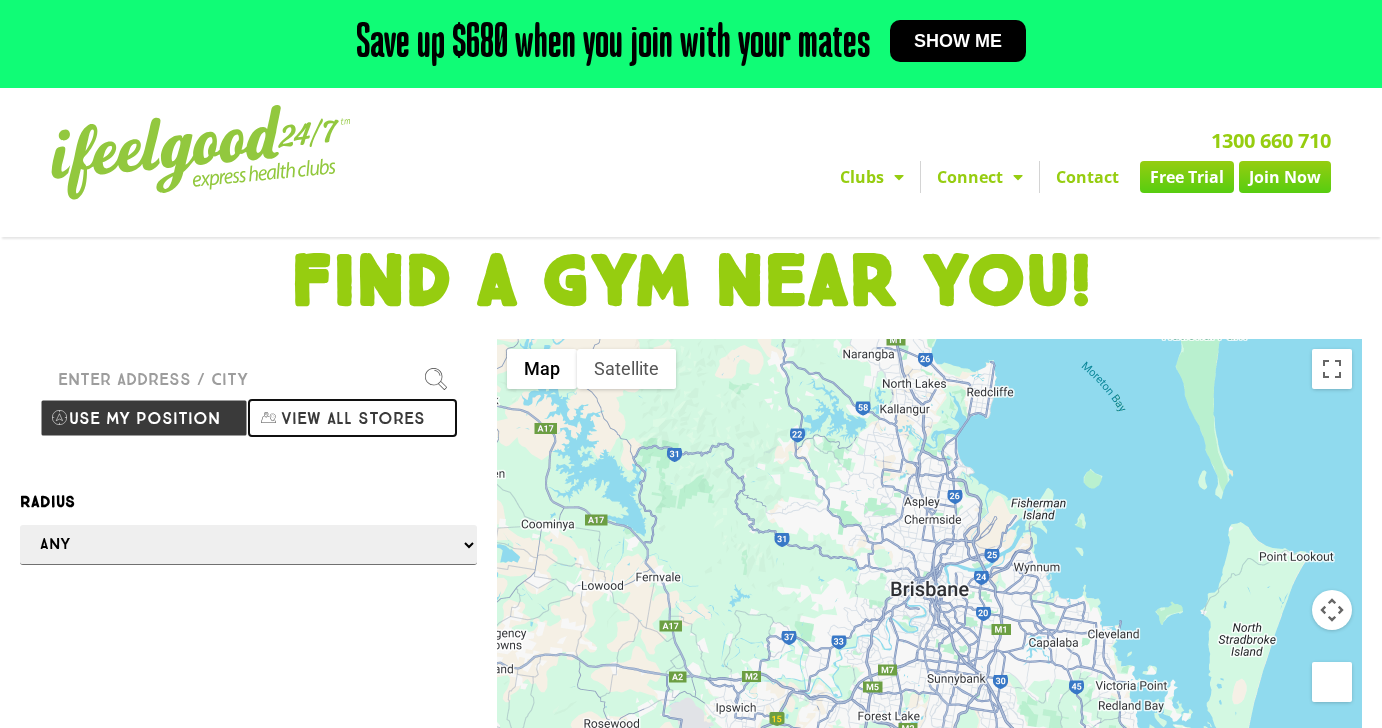 click on "View all stores" at bounding box center [352, 418] 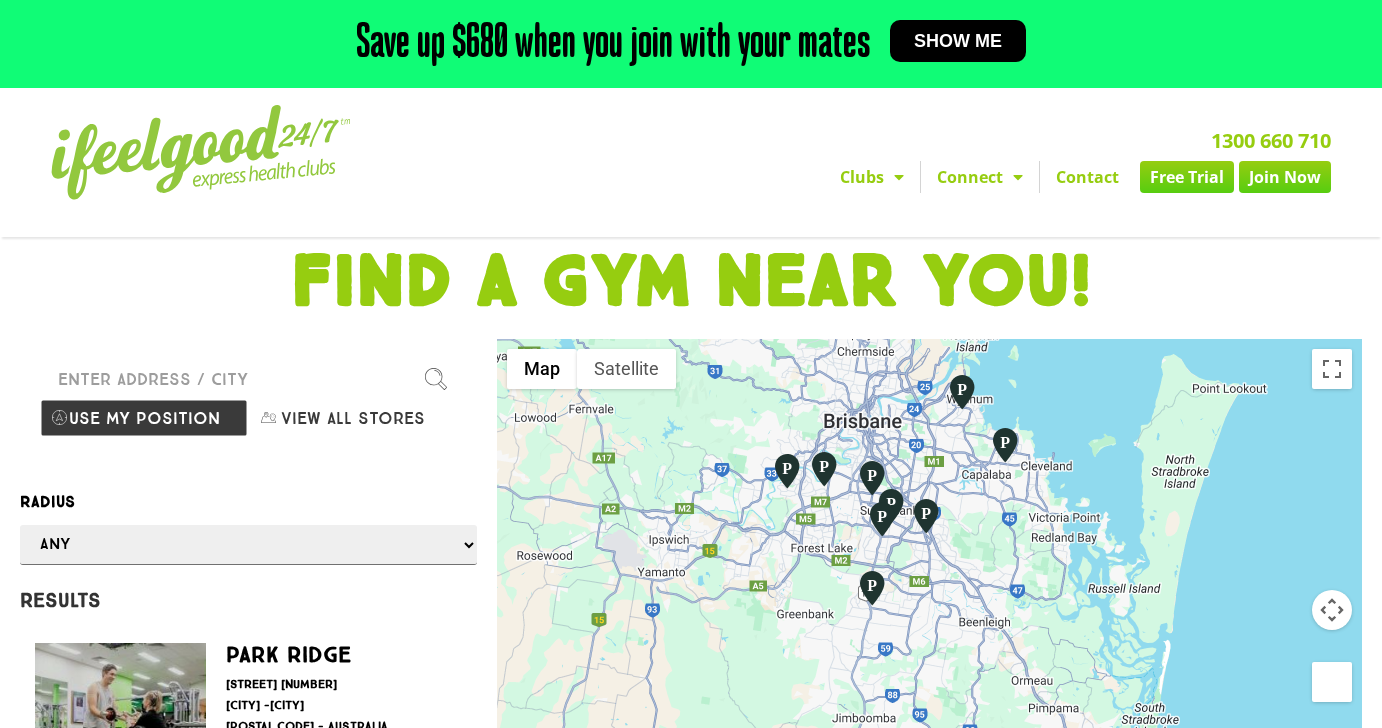 click at bounding box center [962, 392] 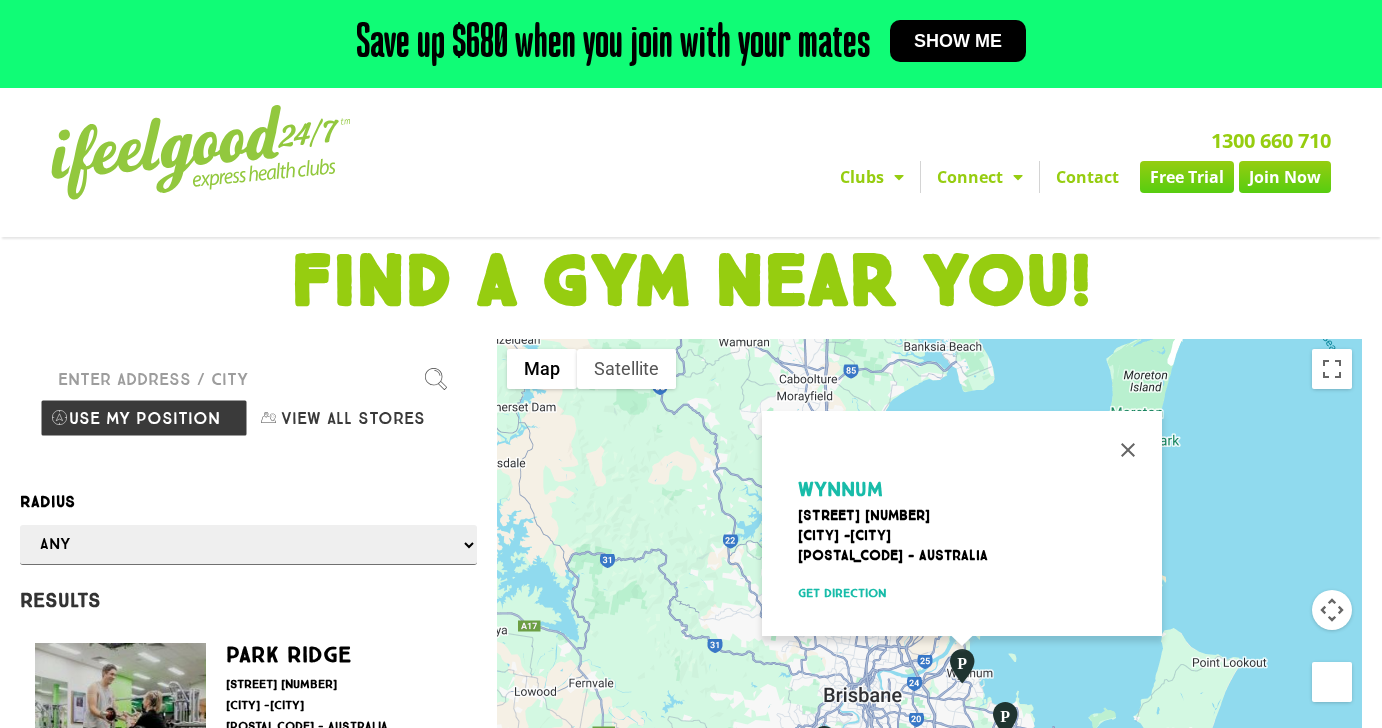 click on "Wynnum" at bounding box center (840, 489) 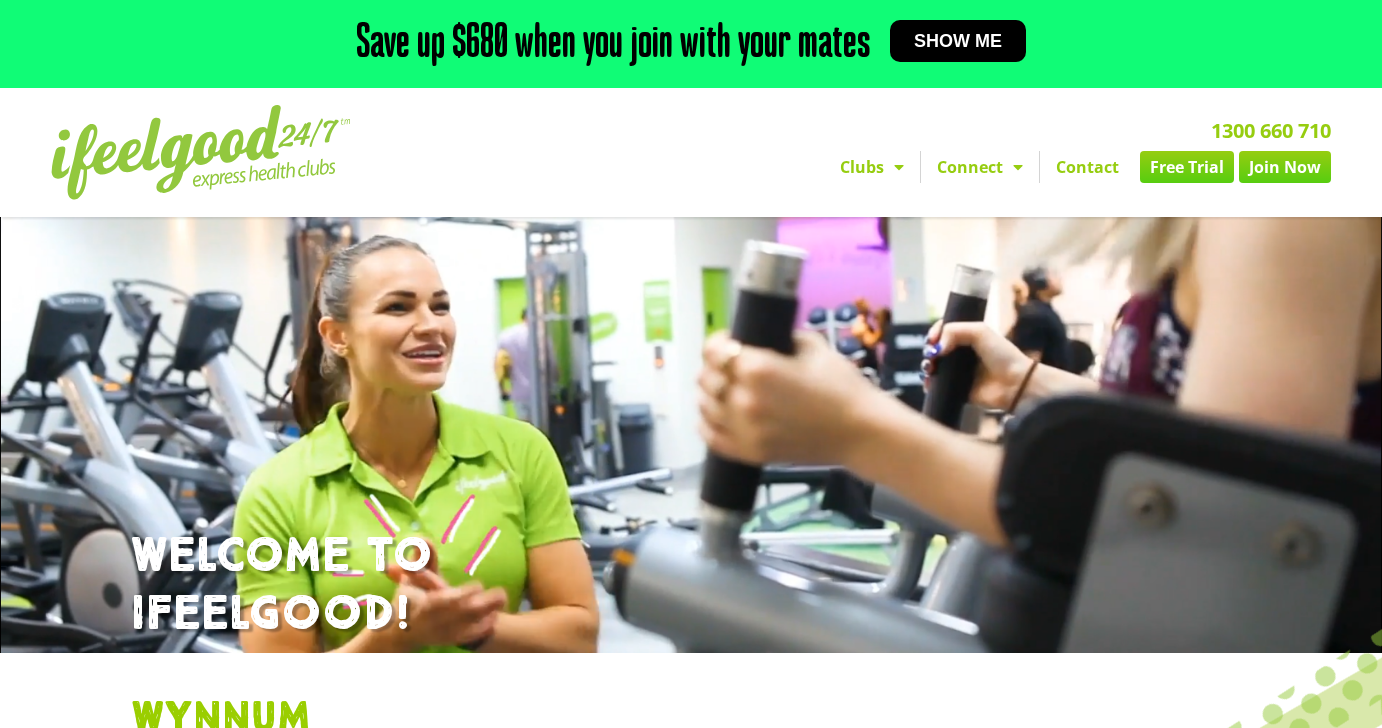 scroll, scrollTop: 600, scrollLeft: 0, axis: vertical 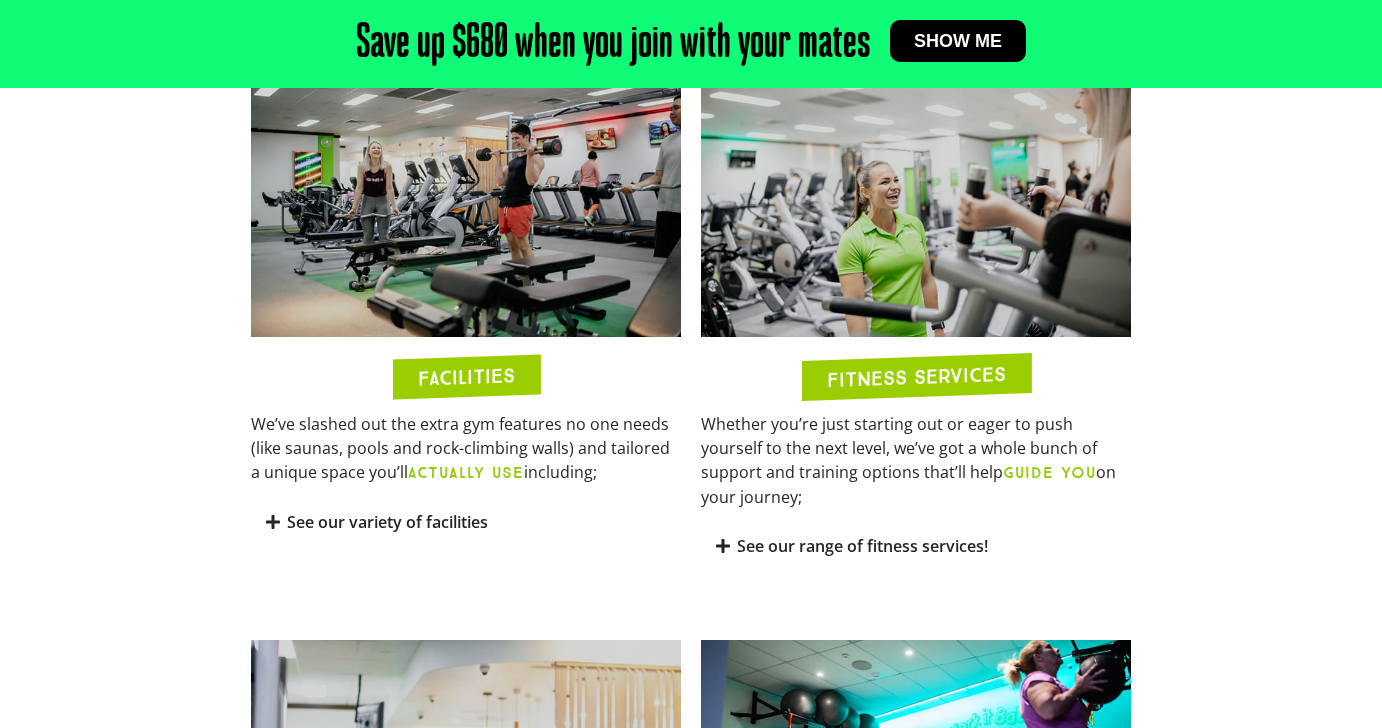 click on "See our variety of facilities" at bounding box center [387, 522] 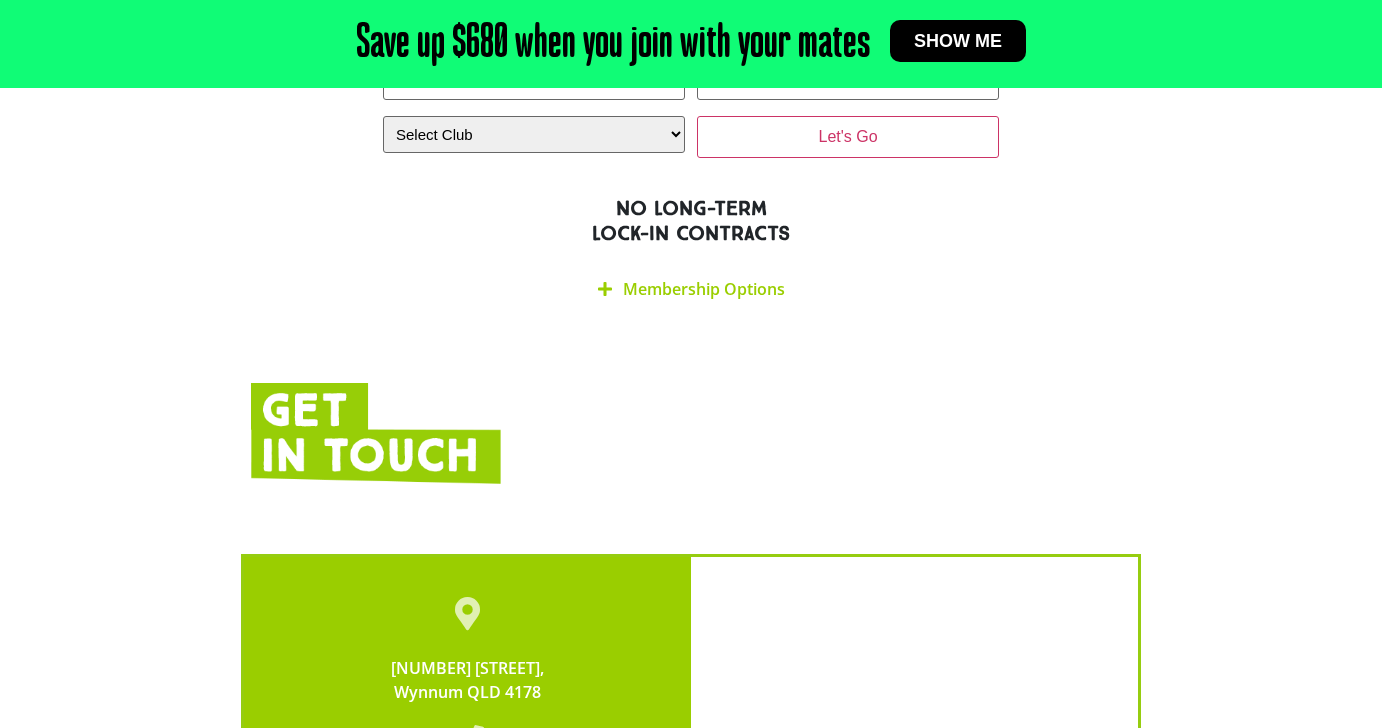 scroll, scrollTop: 3963, scrollLeft: 0, axis: vertical 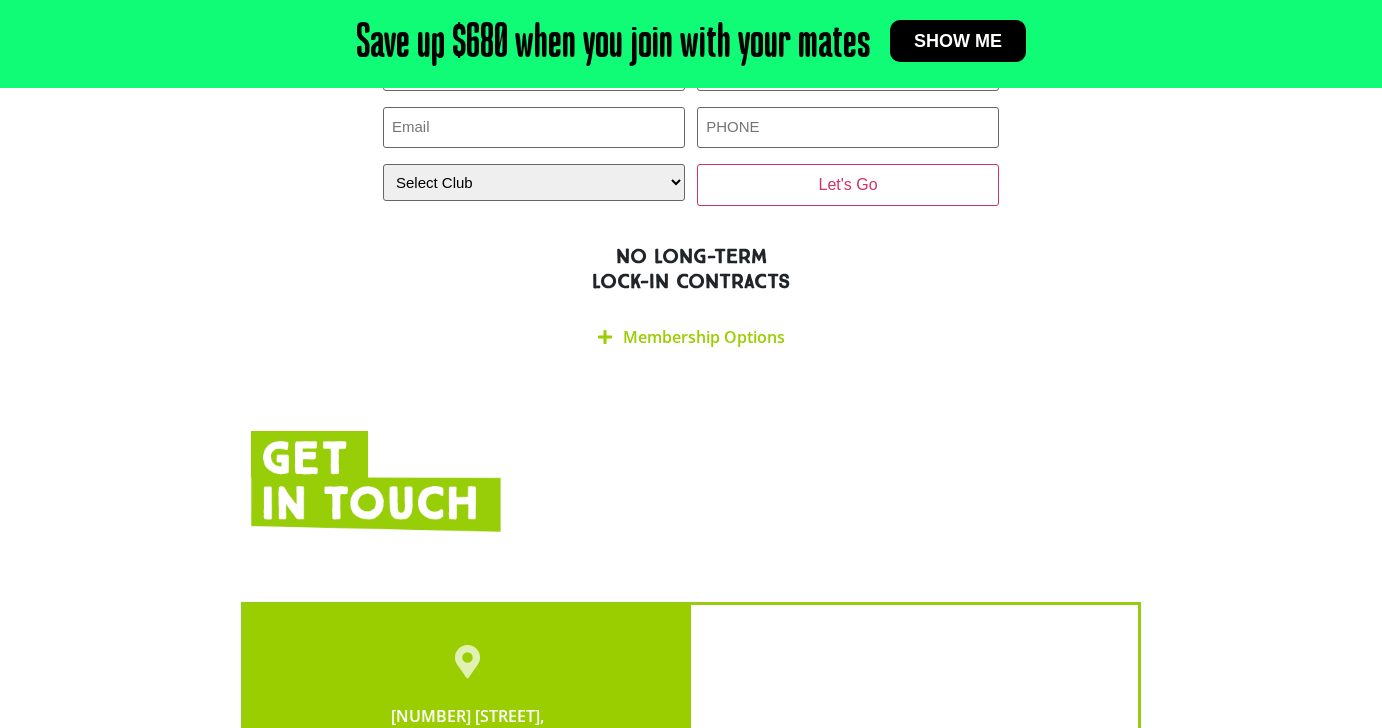 click on "Membership Options" at bounding box center [704, 337] 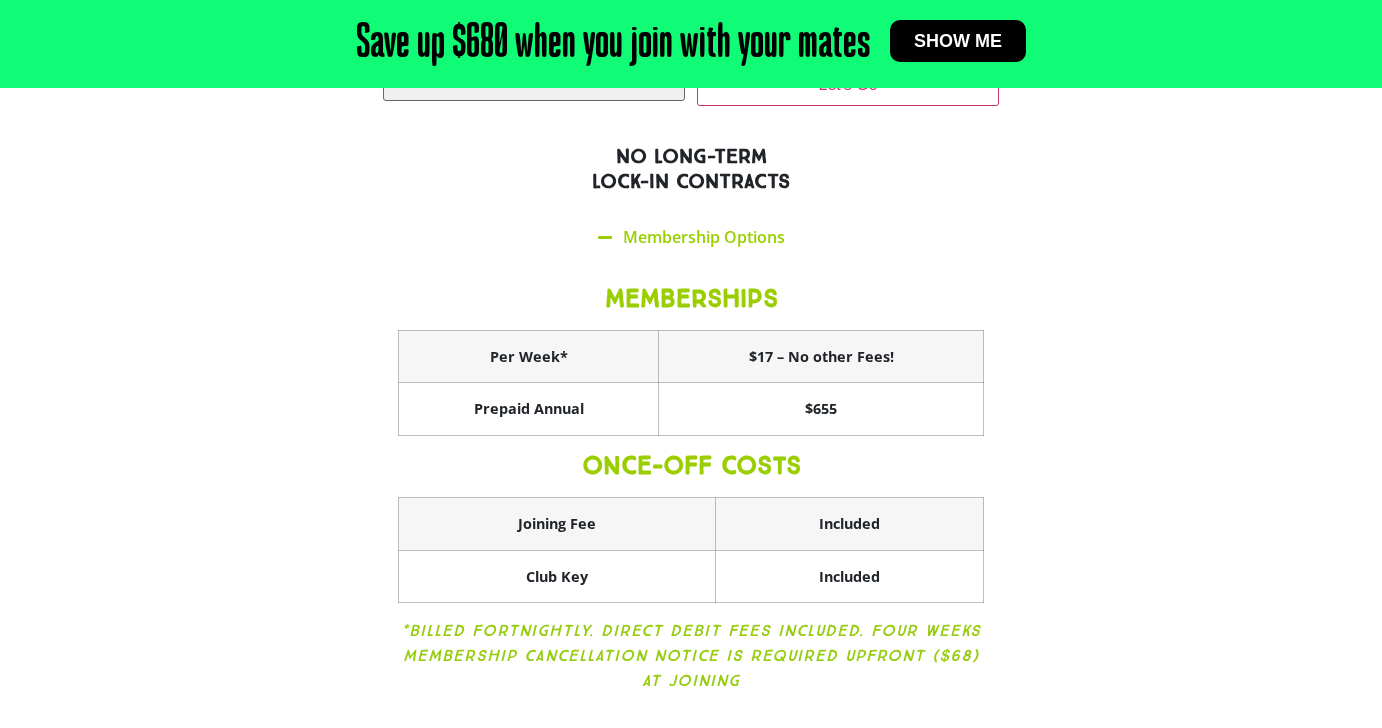 scroll, scrollTop: 4065, scrollLeft: 0, axis: vertical 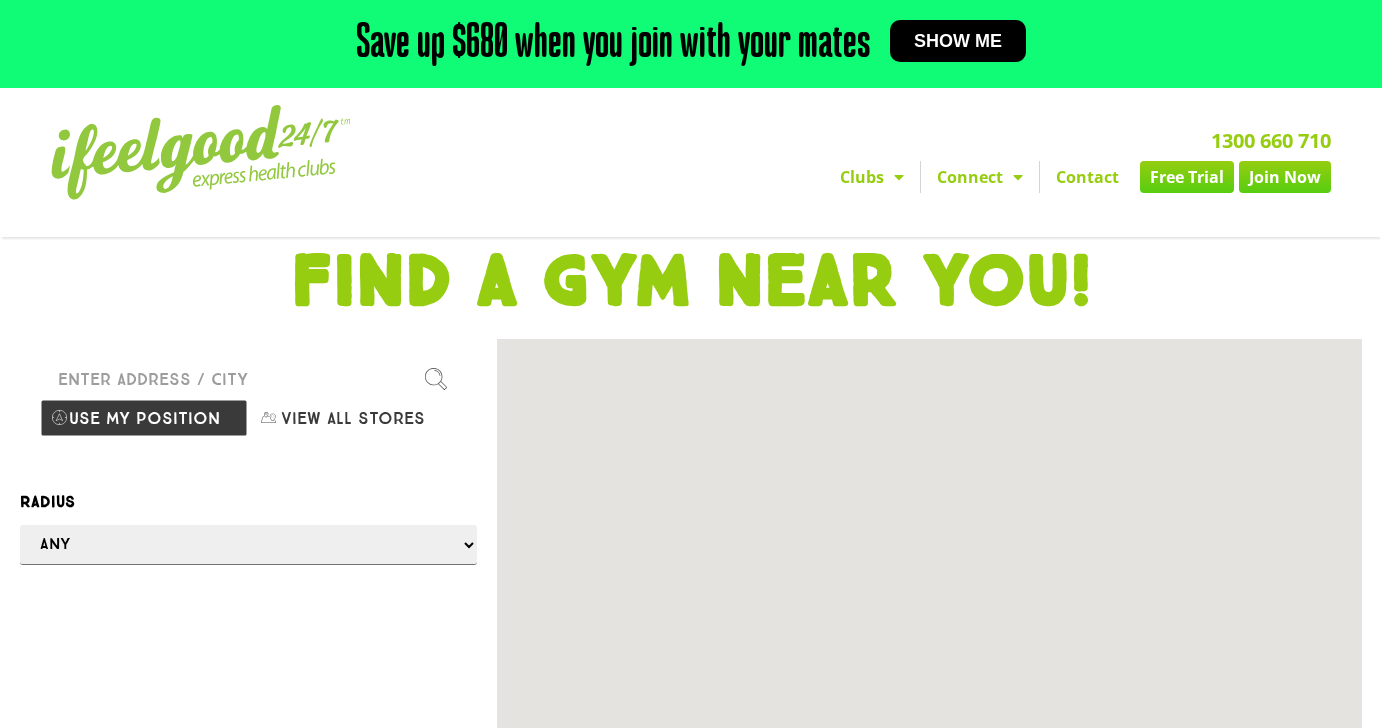 select on "selectall" 